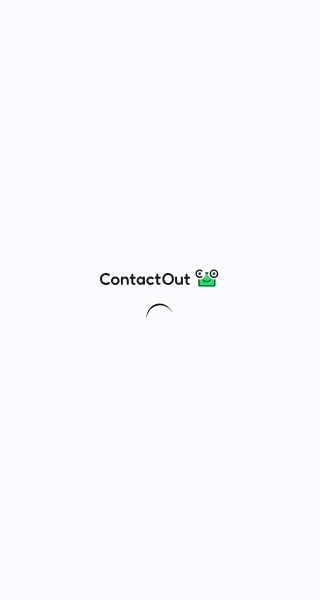 scroll, scrollTop: 0, scrollLeft: 0, axis: both 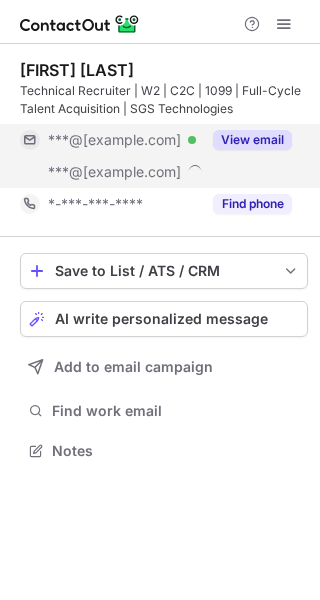 click on "View email" at bounding box center [252, 140] 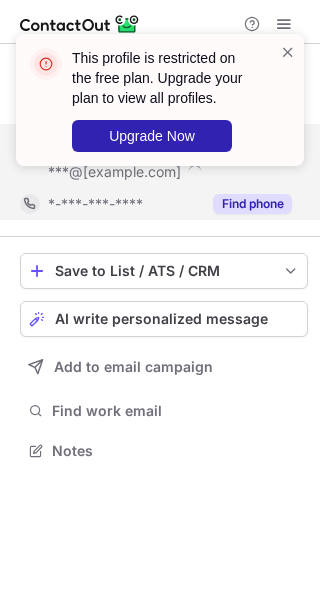 drag, startPoint x: 267, startPoint y: 203, endPoint x: 247, endPoint y: 218, distance: 25 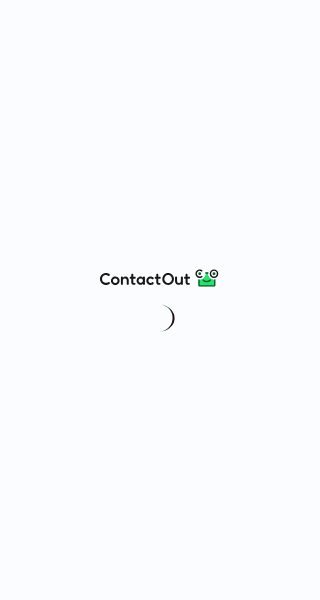 scroll, scrollTop: 0, scrollLeft: 0, axis: both 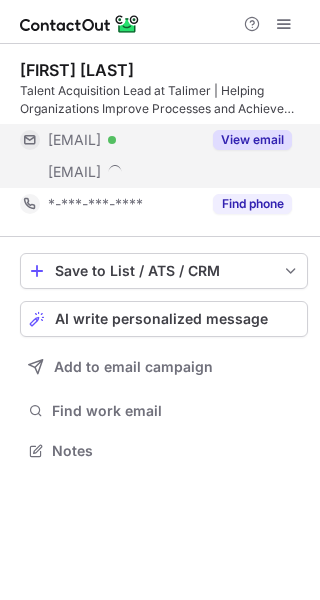 click on "View email" at bounding box center [252, 140] 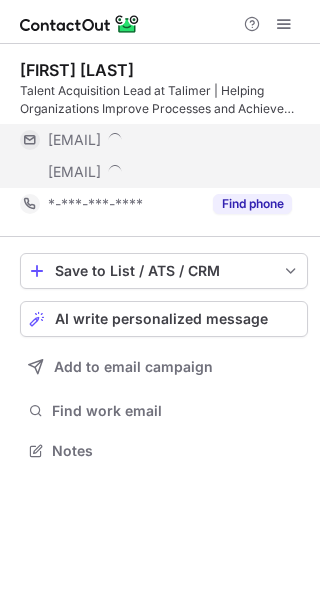 scroll, scrollTop: 10, scrollLeft: 10, axis: both 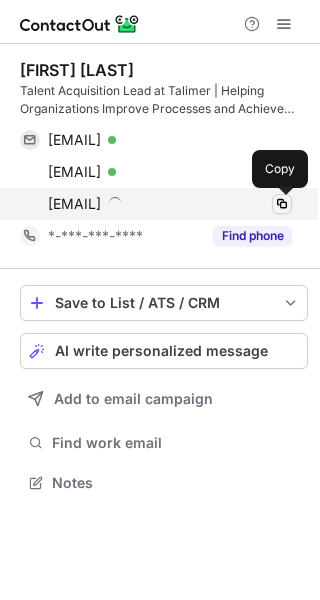 click at bounding box center (282, 204) 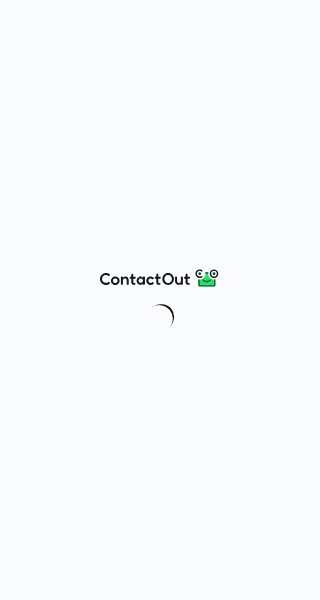 scroll, scrollTop: 0, scrollLeft: 0, axis: both 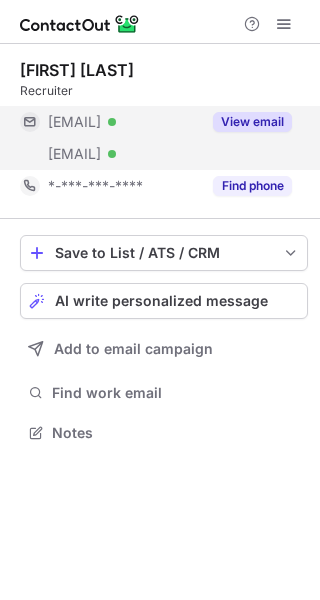click on "View email" at bounding box center [252, 122] 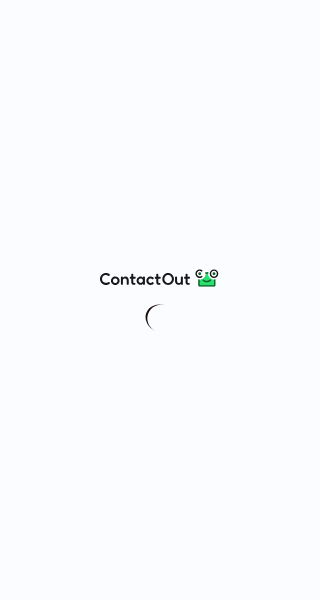 scroll, scrollTop: 0, scrollLeft: 0, axis: both 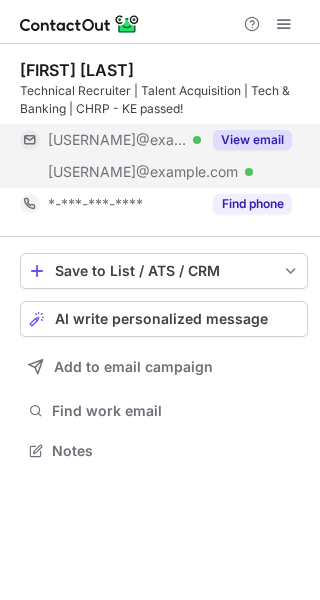 click on "View email" at bounding box center (252, 140) 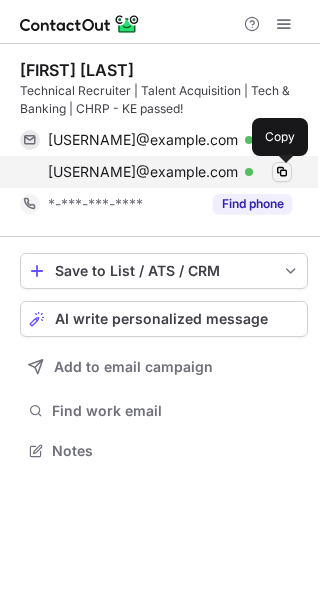 click at bounding box center (282, 172) 